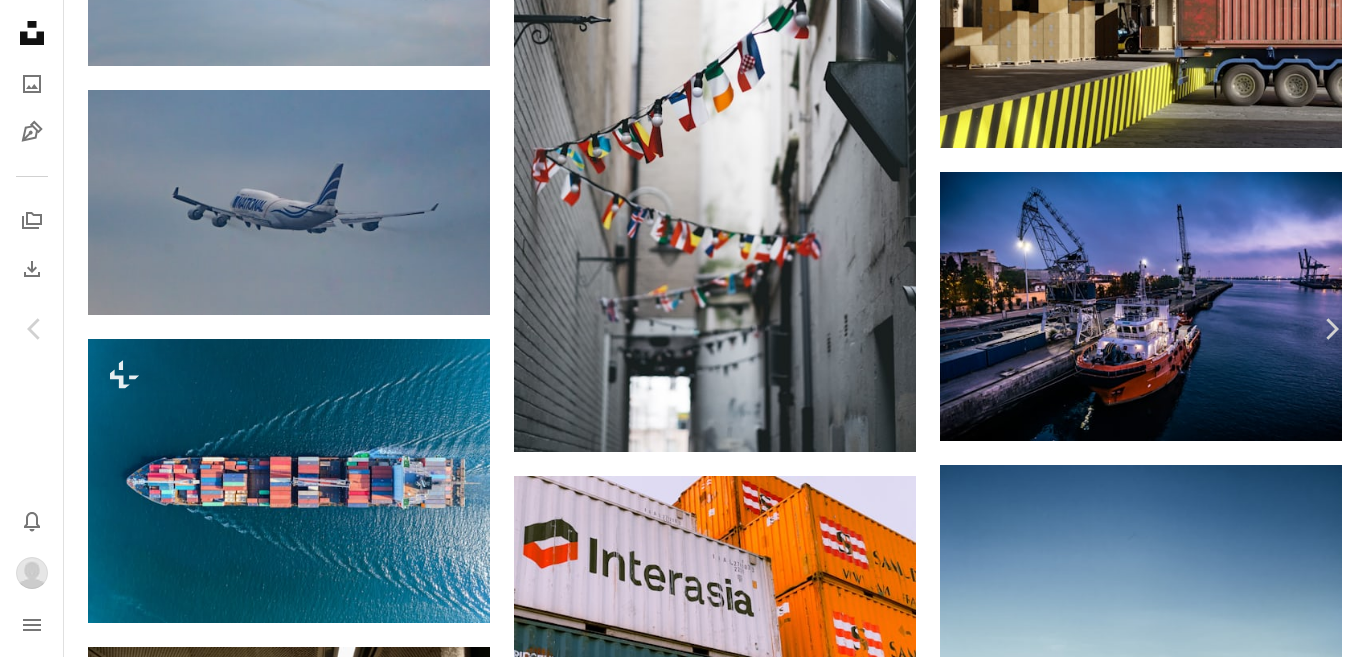scroll, scrollTop: 5100, scrollLeft: 0, axis: vertical 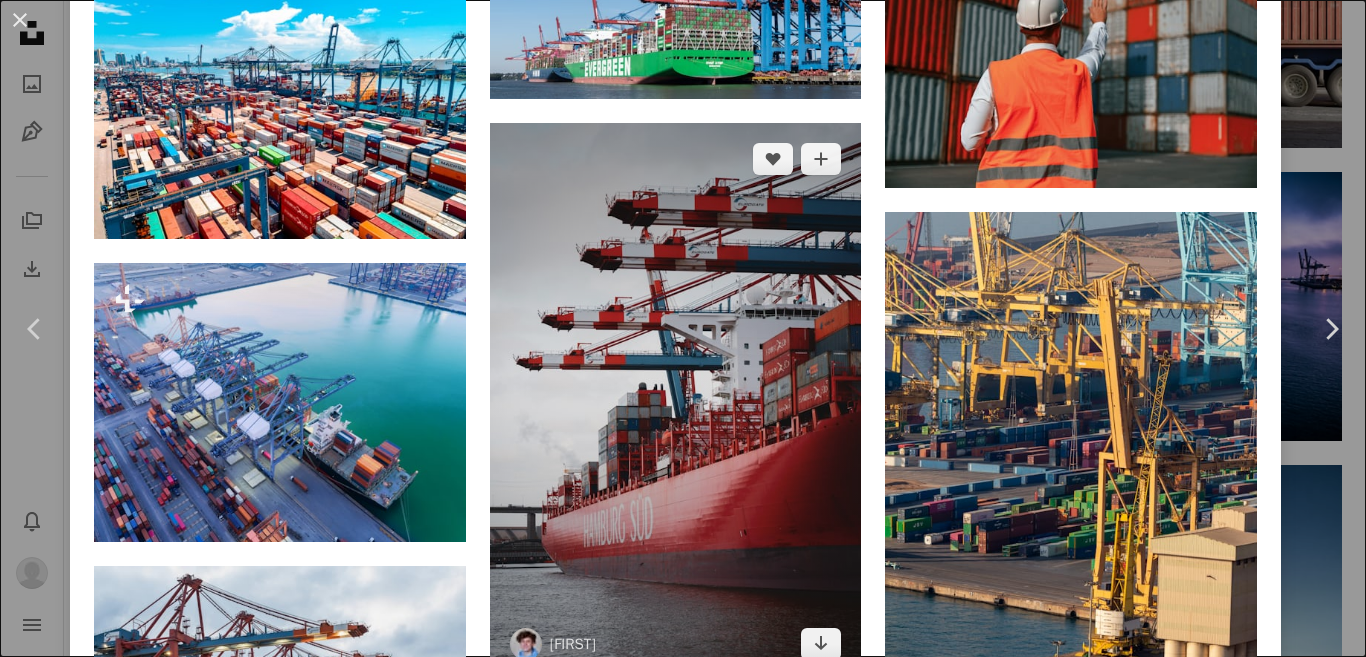 click at bounding box center (676, 402) 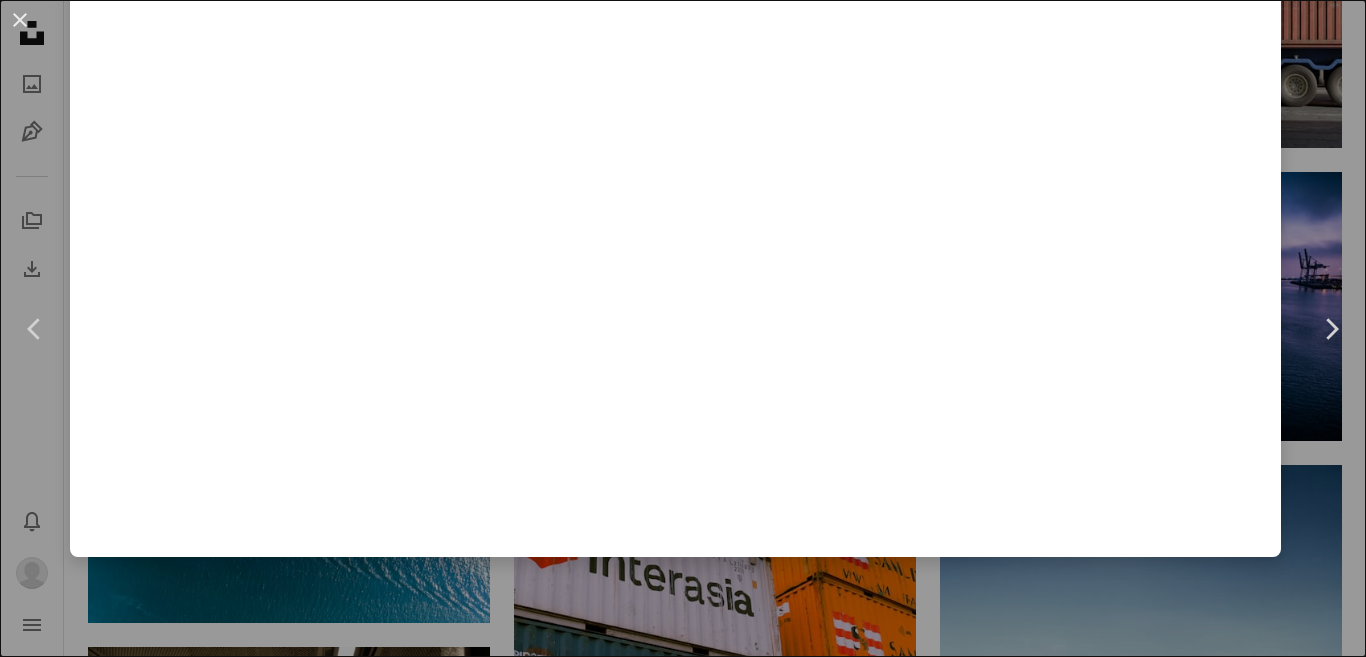 scroll, scrollTop: 0, scrollLeft: 0, axis: both 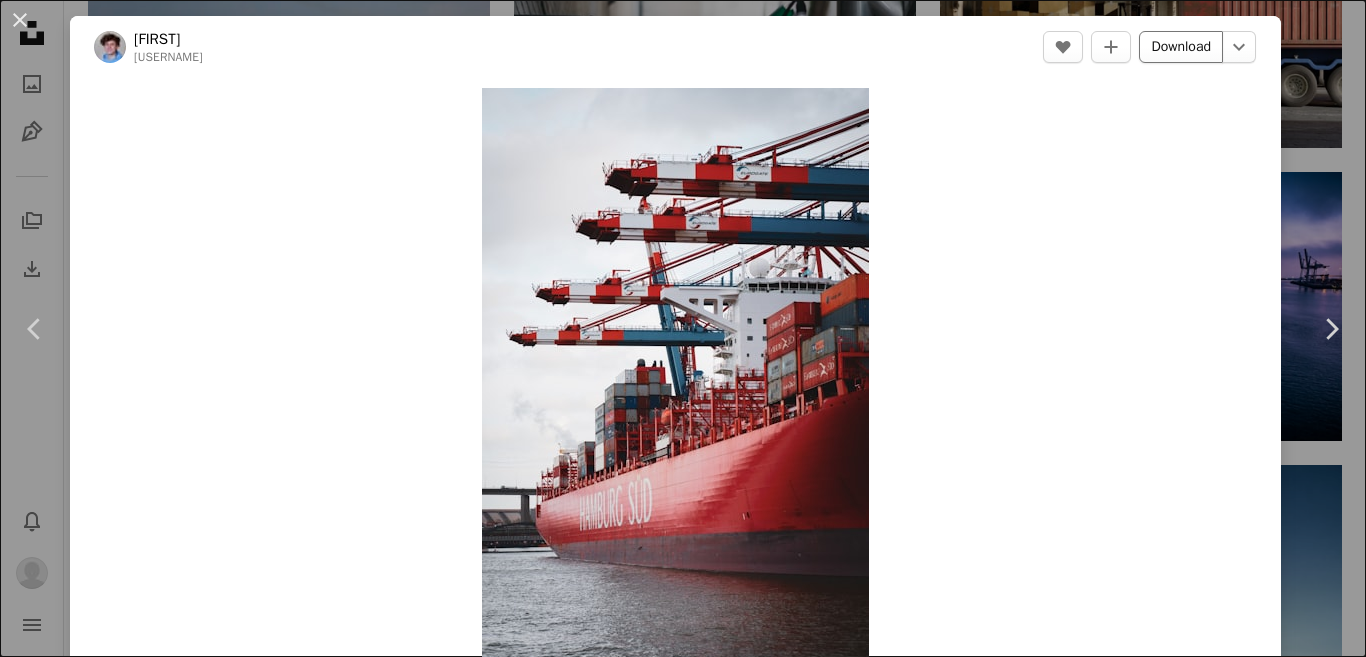 click on "Download" at bounding box center [1181, 47] 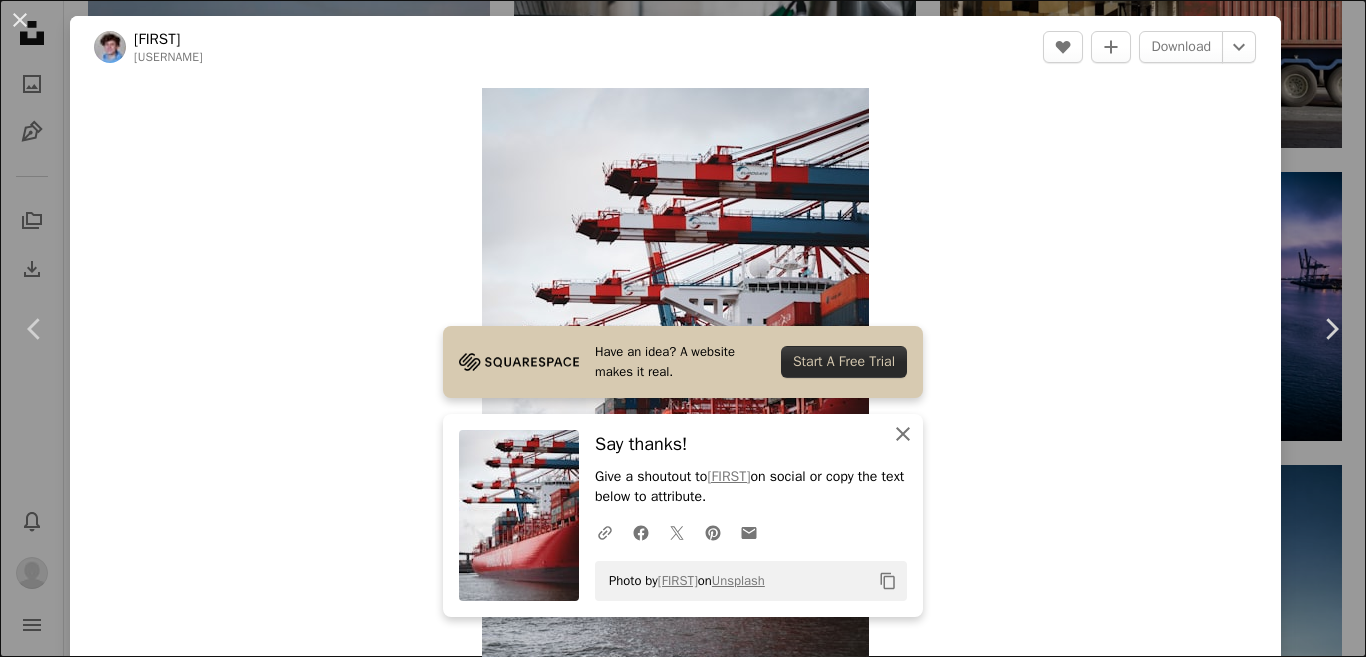 click 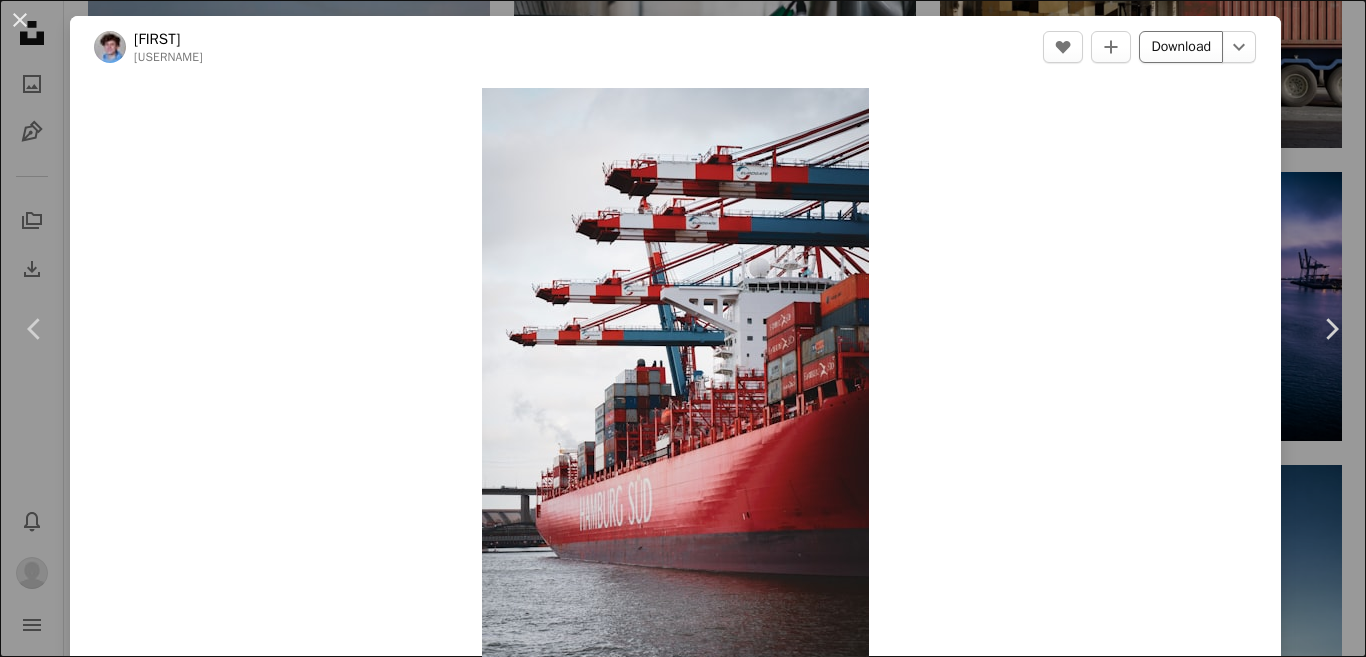 click on "Download" at bounding box center (1181, 47) 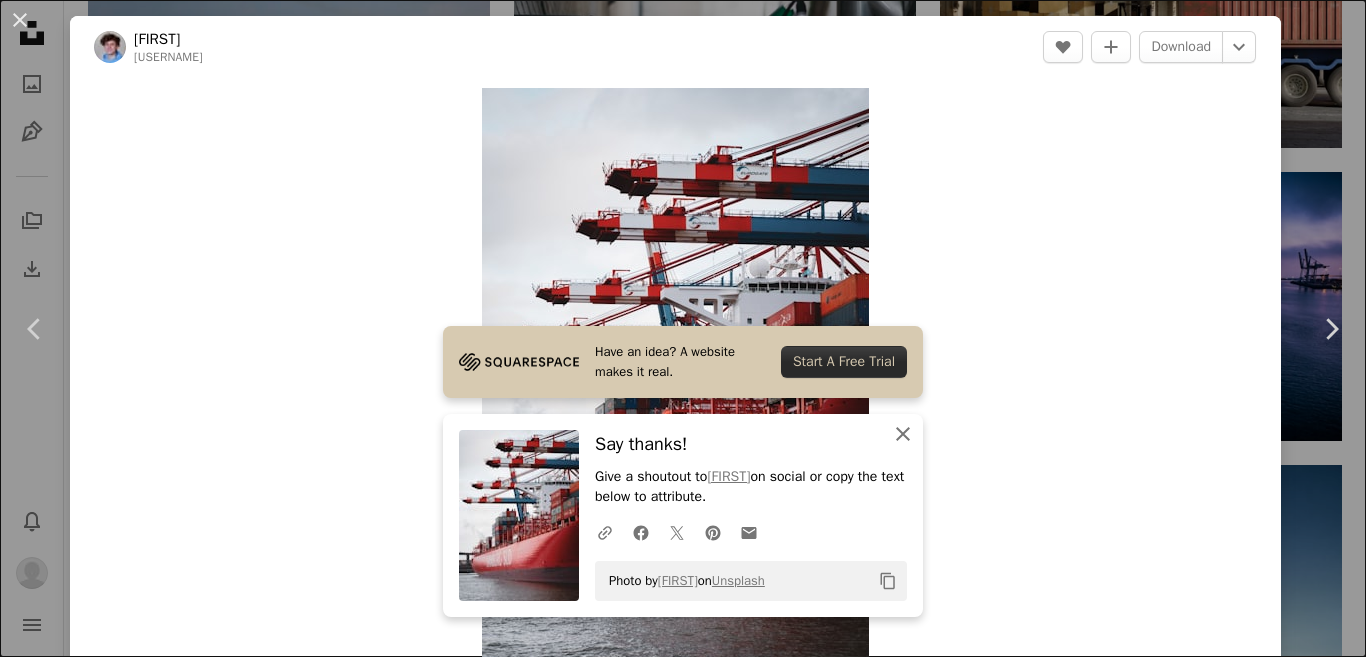 click on "An X shape" 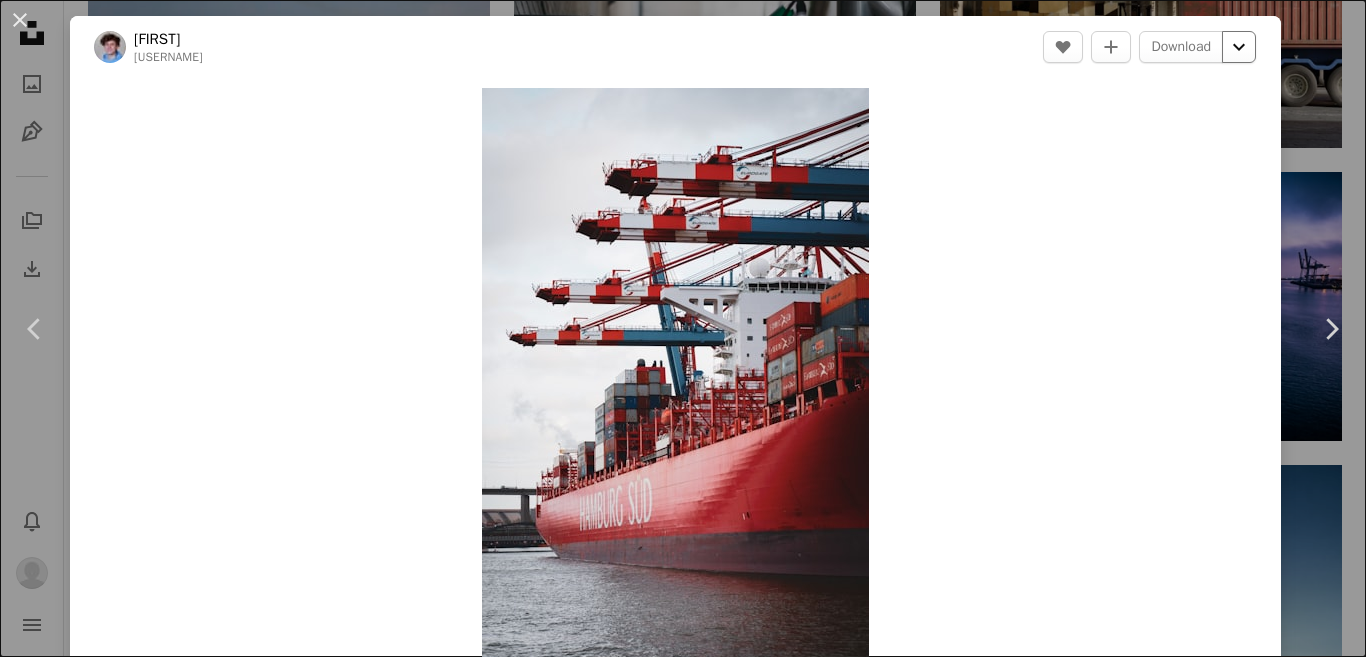 drag, startPoint x: 742, startPoint y: 404, endPoint x: 1234, endPoint y: 47, distance: 607.8758 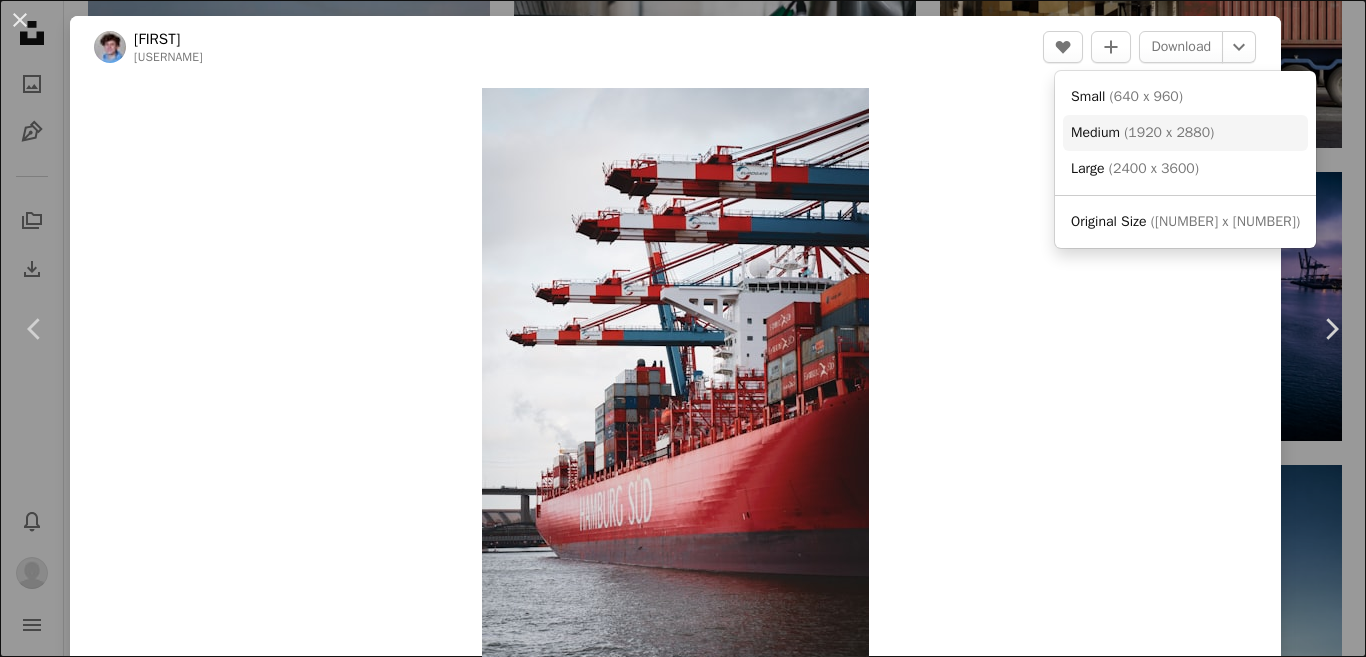 click on "( 1920 x 2880 )" at bounding box center [1169, 132] 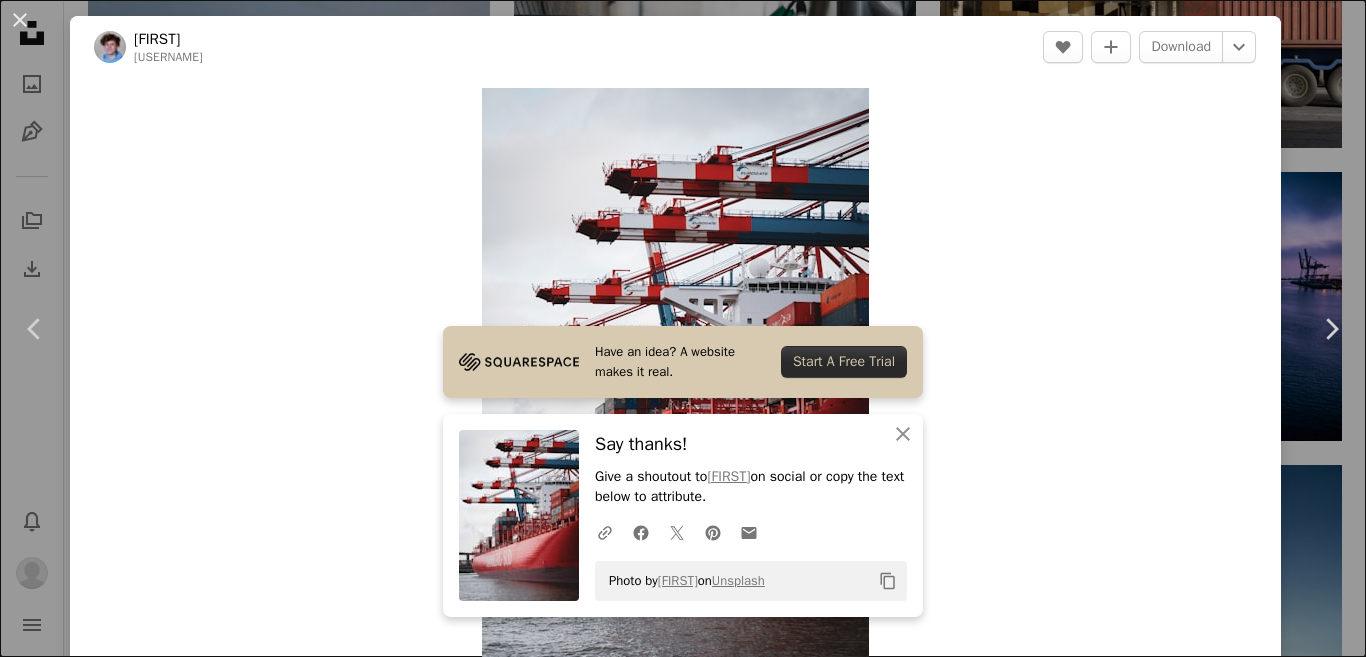 click on "Zoom in" at bounding box center [675, 378] 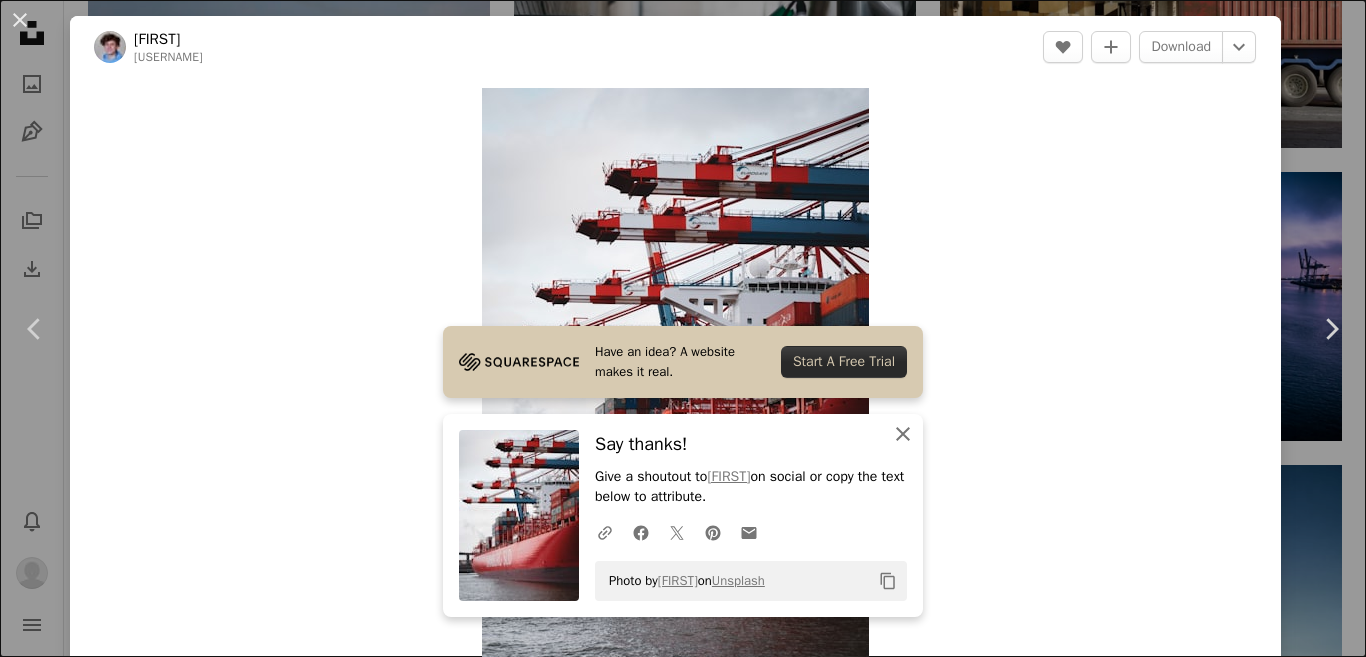 click on "An X shape" 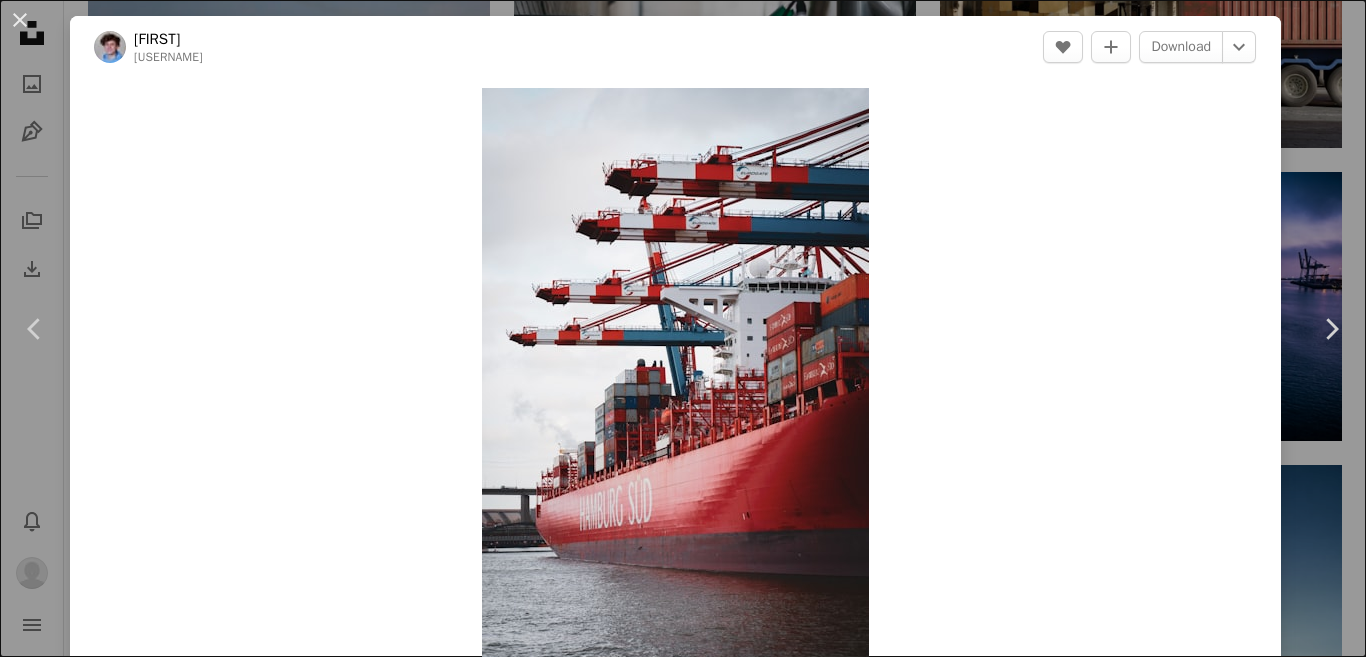 drag, startPoint x: 719, startPoint y: 195, endPoint x: 1046, endPoint y: 128, distance: 333.79333 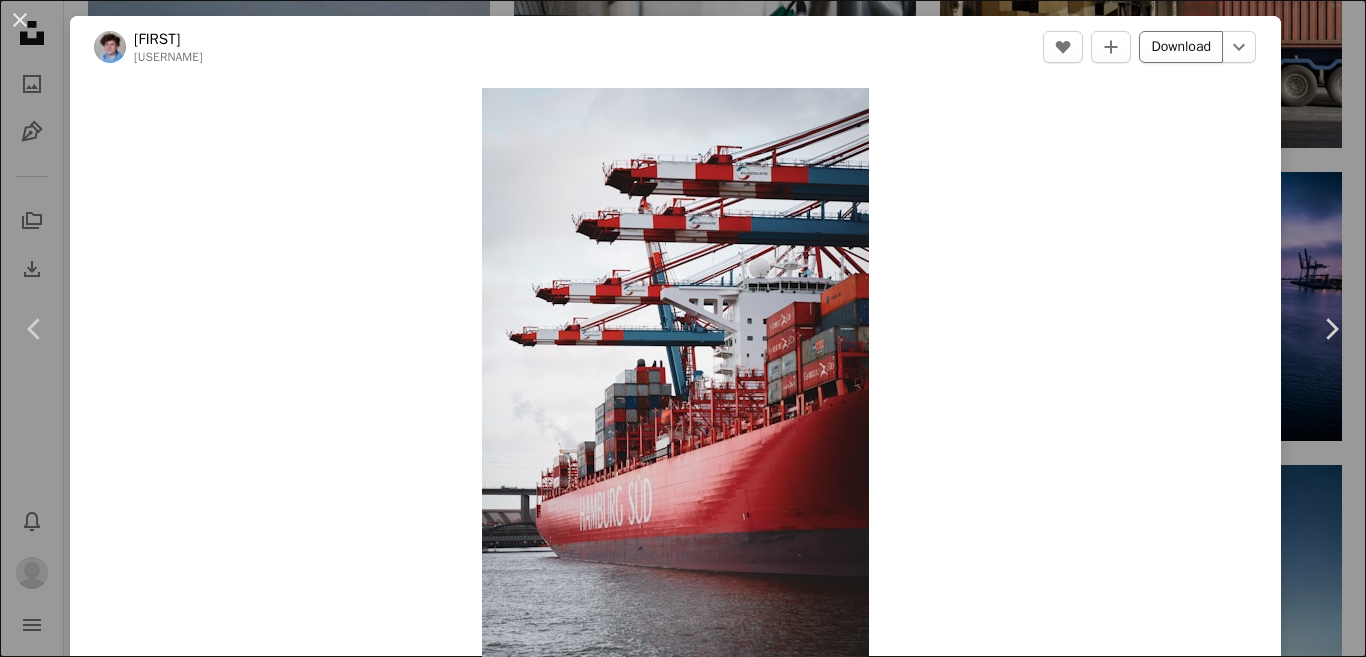 click on "Download" at bounding box center [1181, 47] 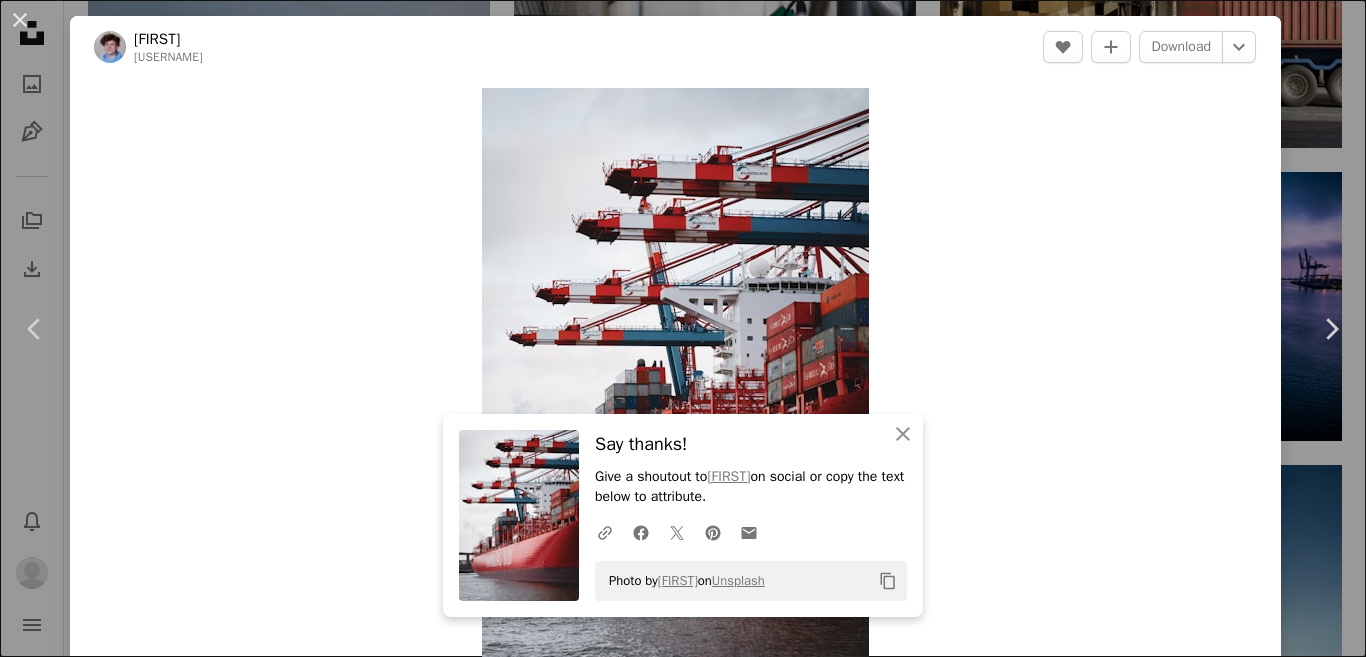 click on "Zoom in" at bounding box center [675, 378] 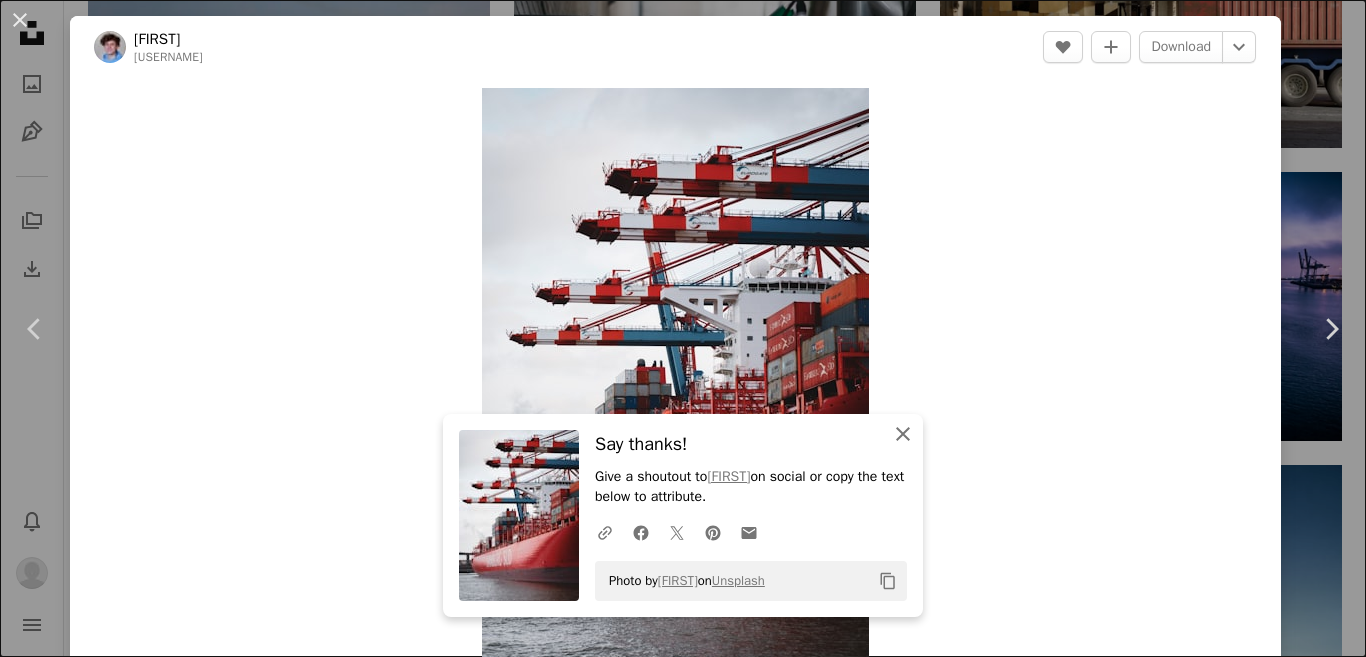 click 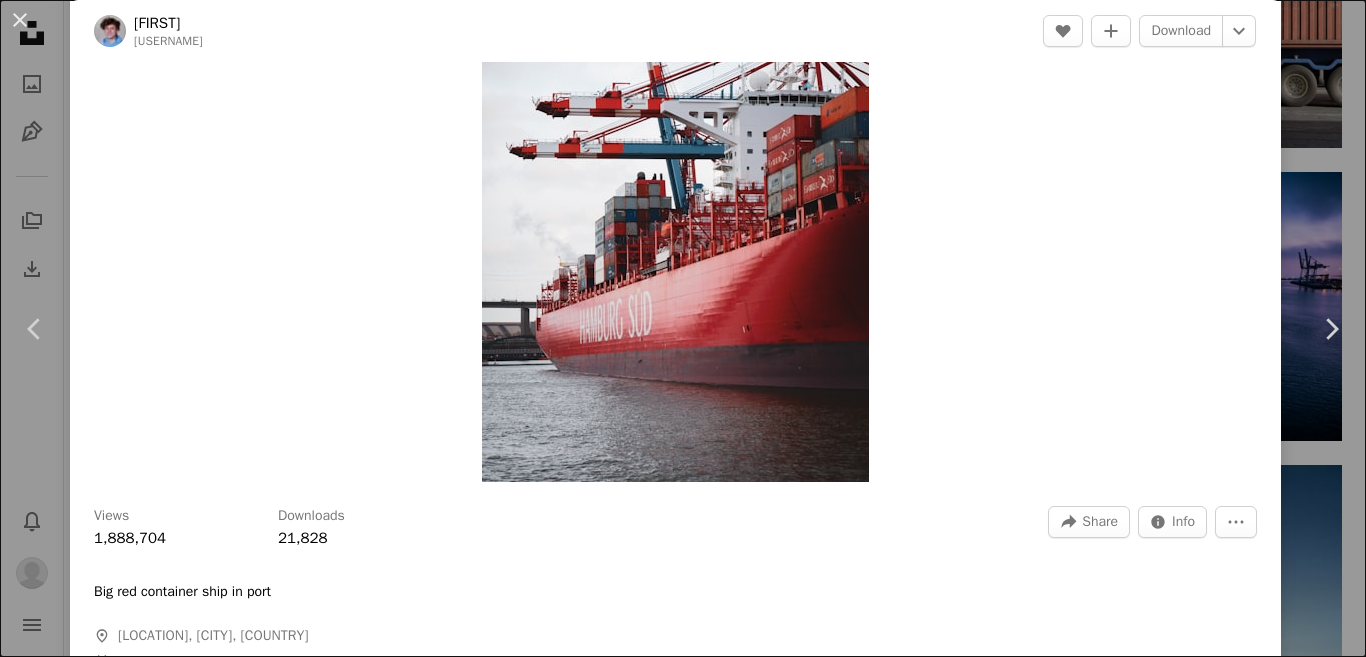 scroll, scrollTop: 0, scrollLeft: 0, axis: both 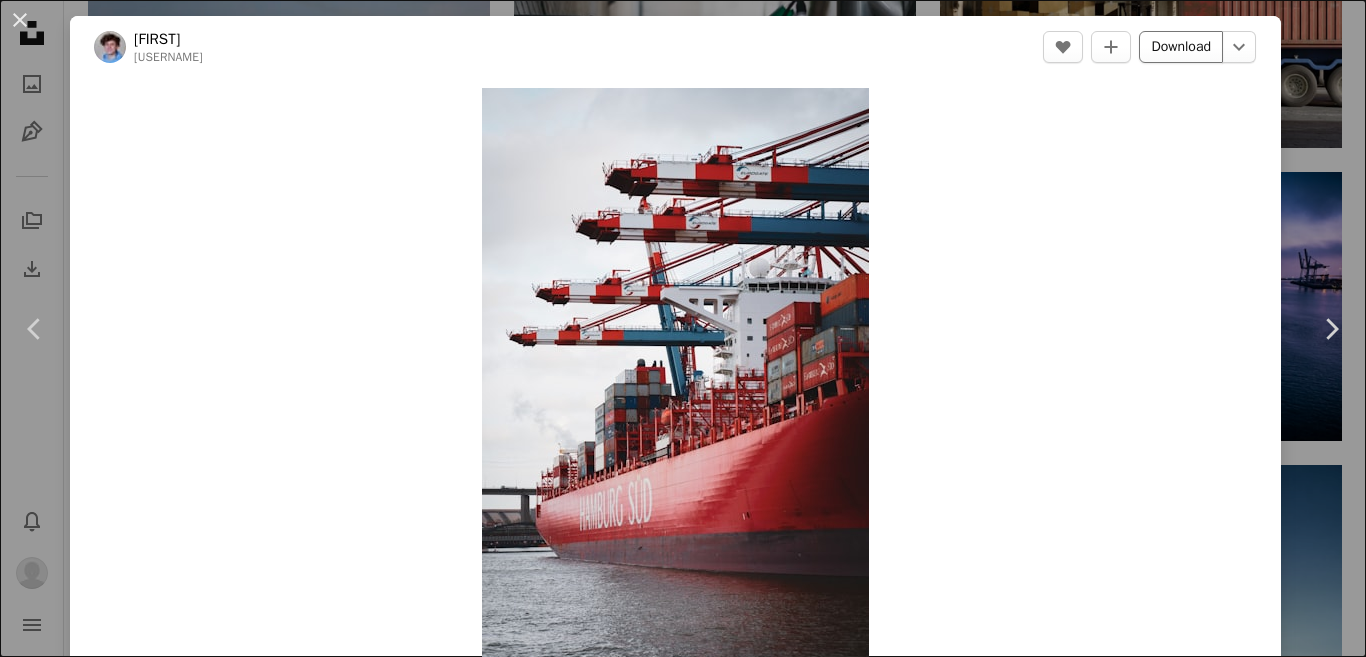 click on "Download" at bounding box center [1181, 47] 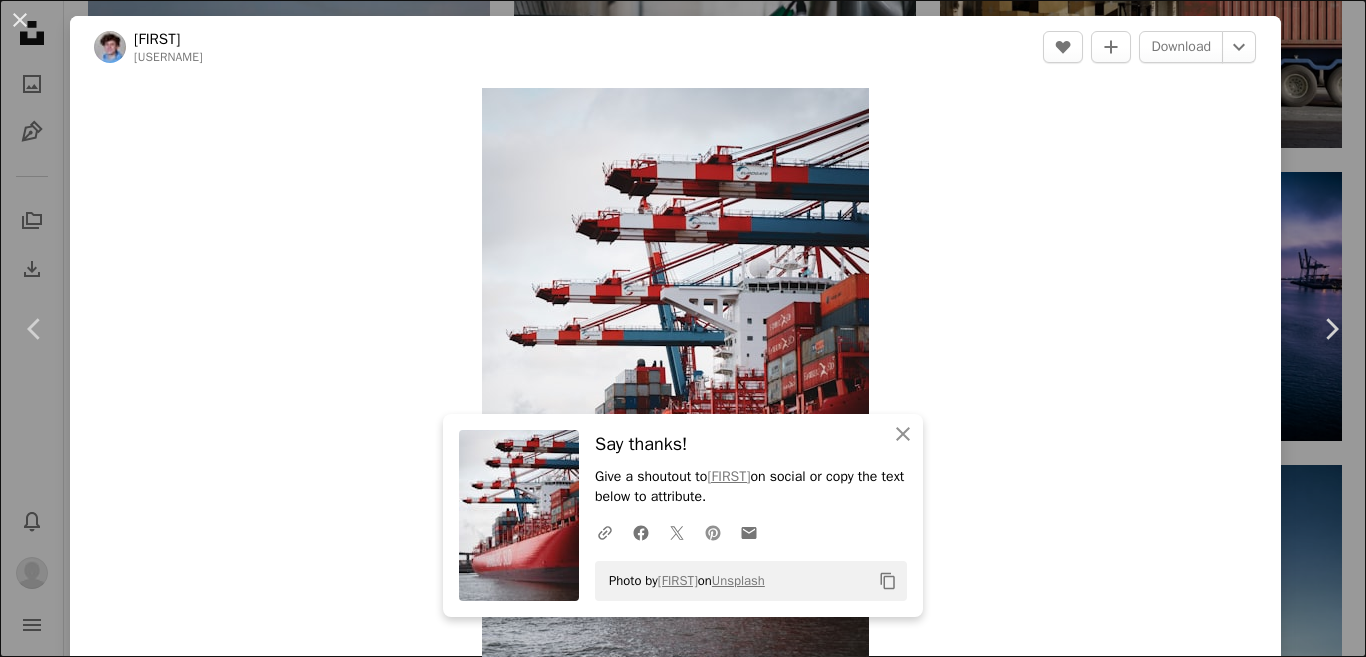 click on "Pinterest icon" 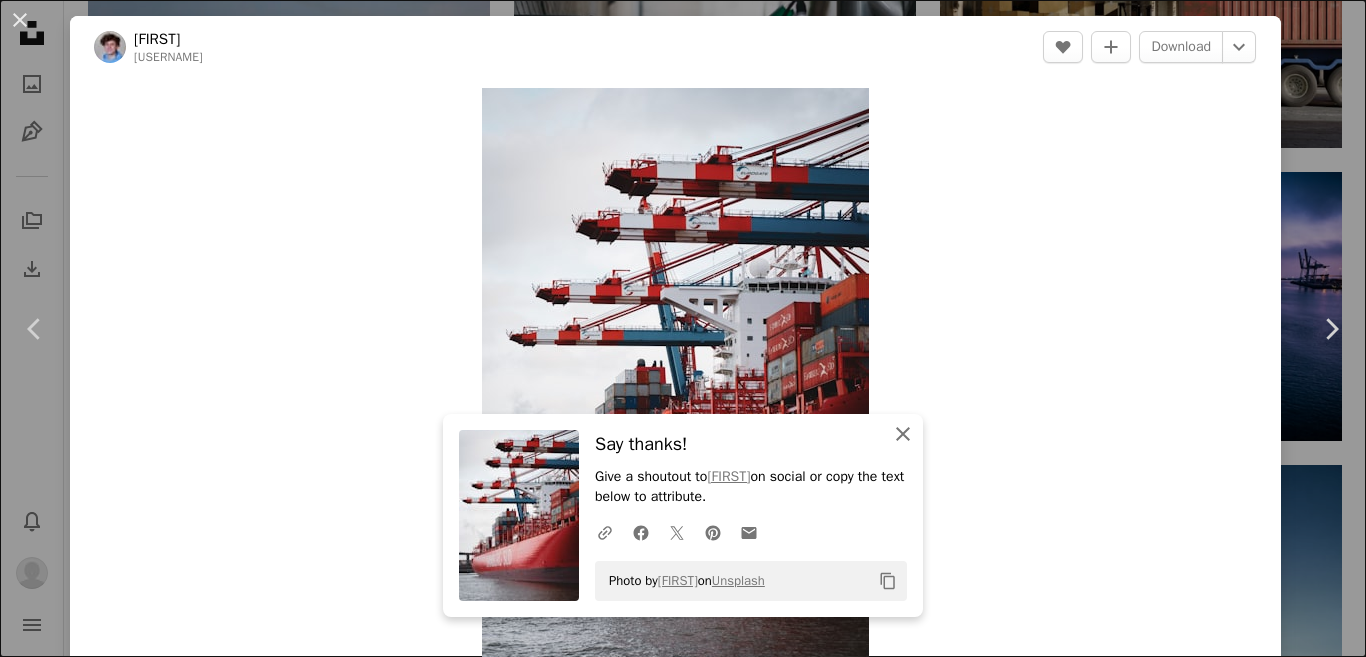 click on "An X shape" 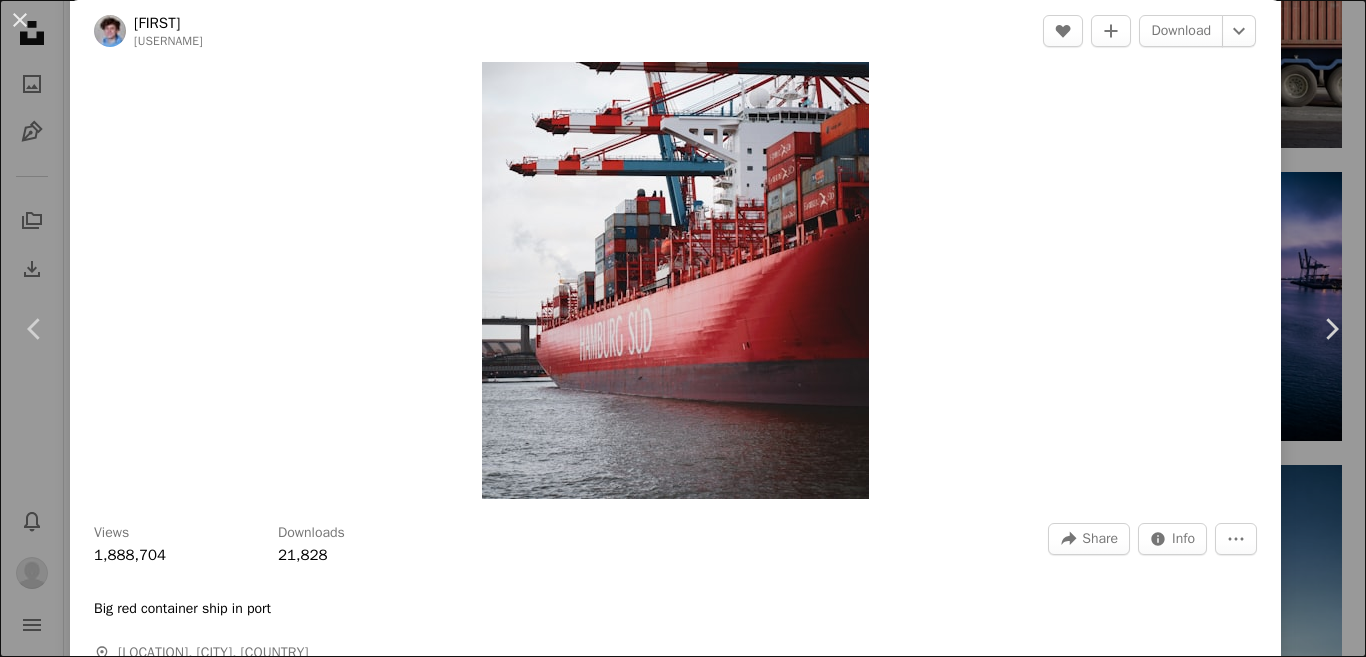 scroll, scrollTop: 200, scrollLeft: 0, axis: vertical 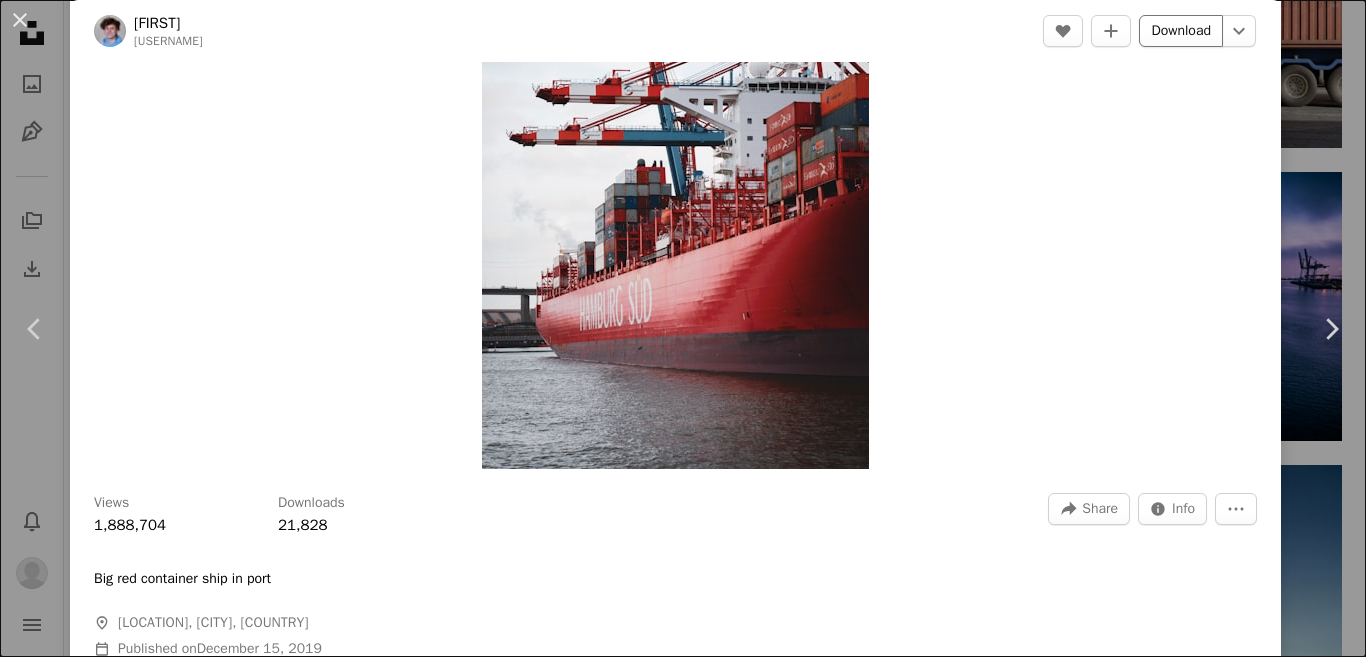 click on "Download" at bounding box center [1181, 31] 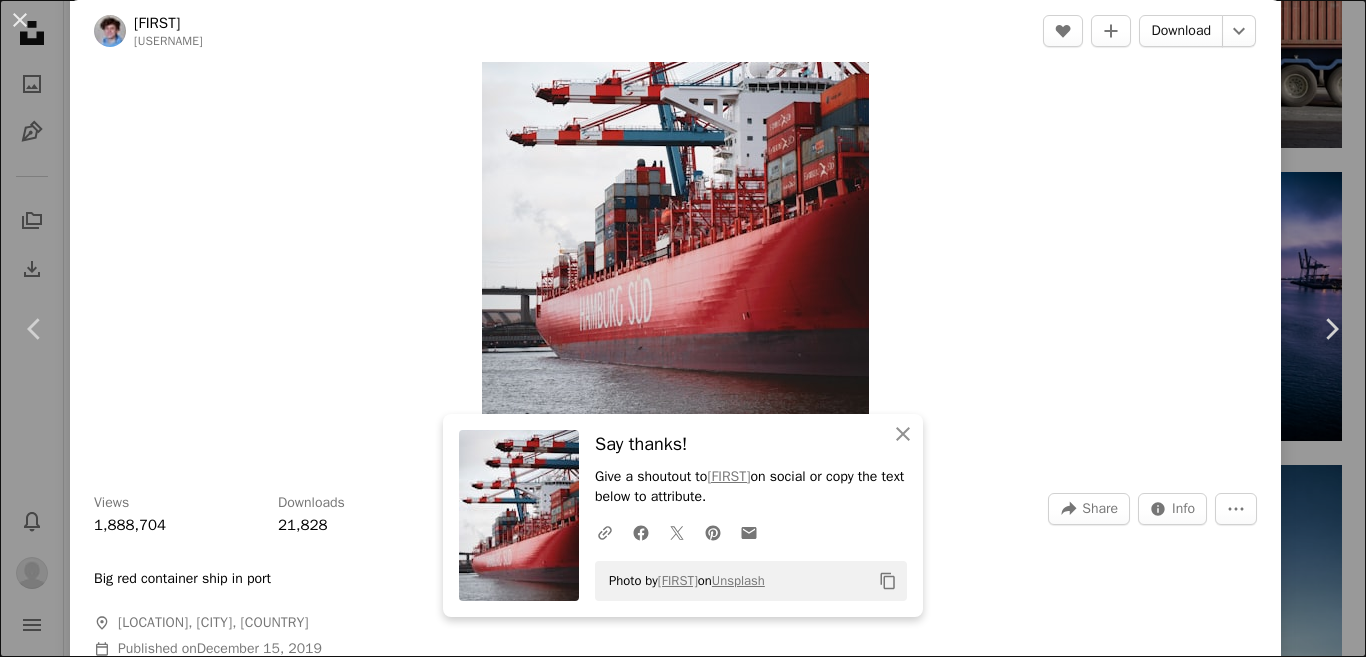 scroll, scrollTop: 0, scrollLeft: 0, axis: both 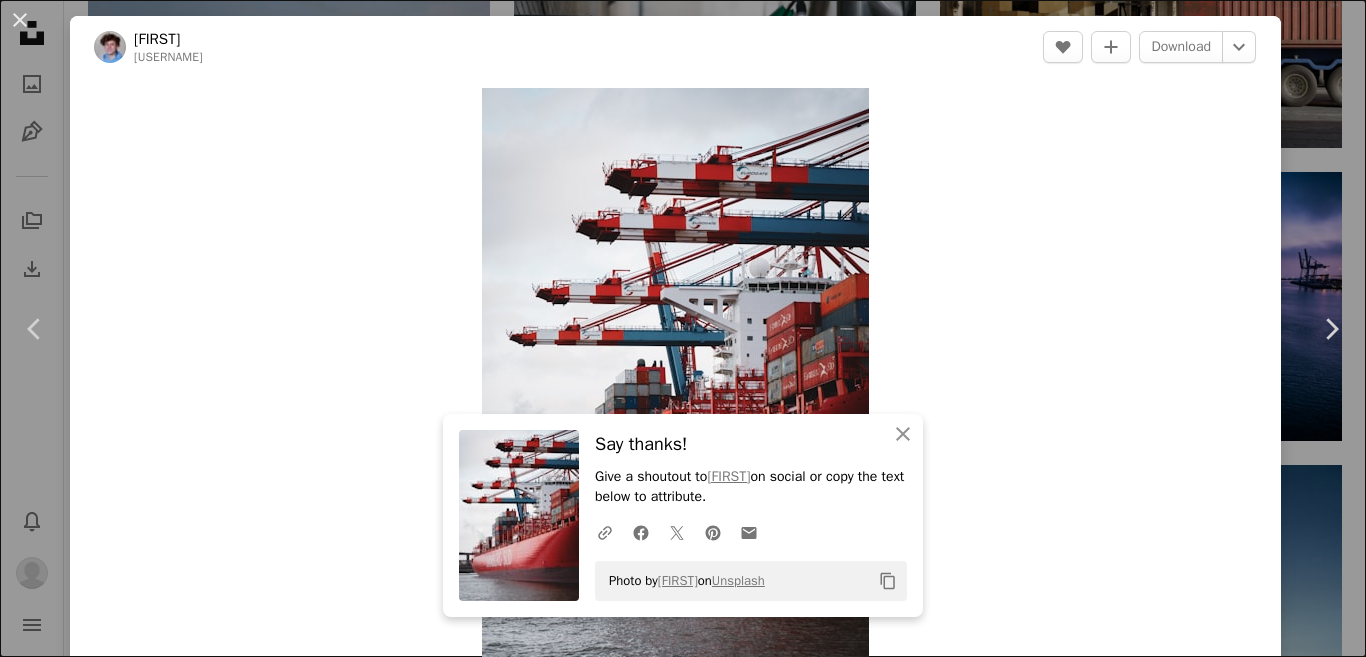 click on "**********" at bounding box center (683, 16662) 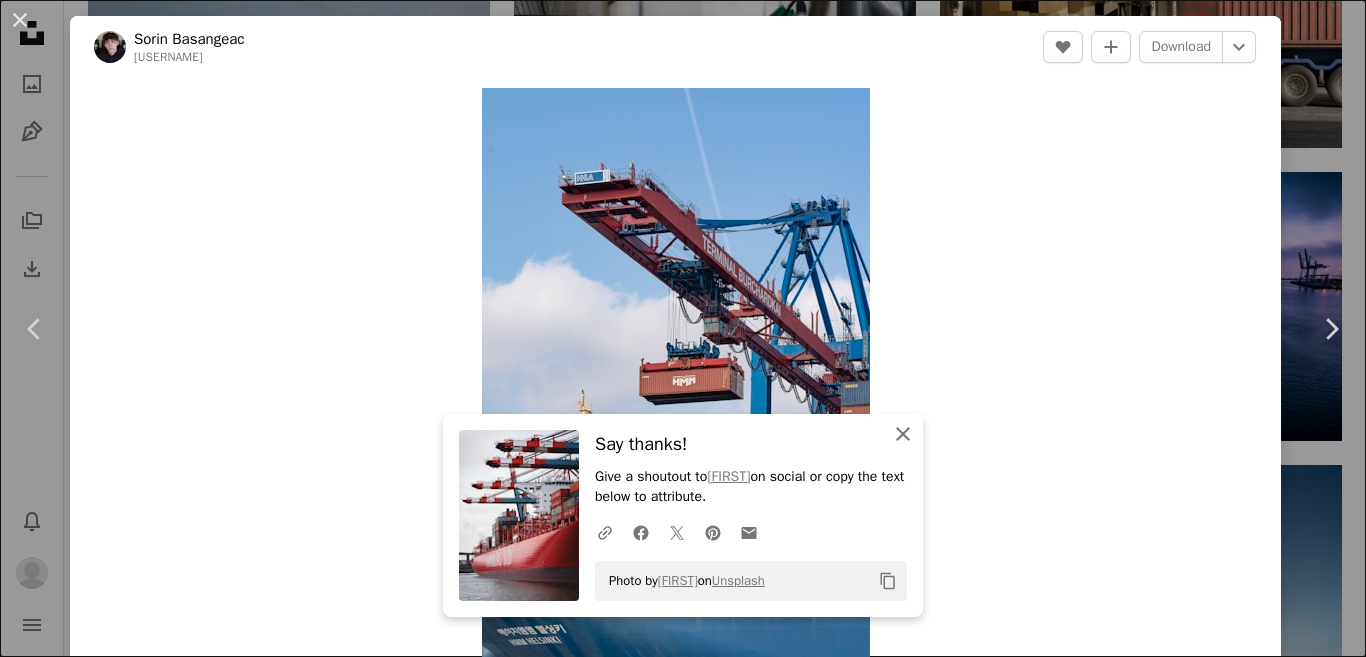 click on "An X shape" 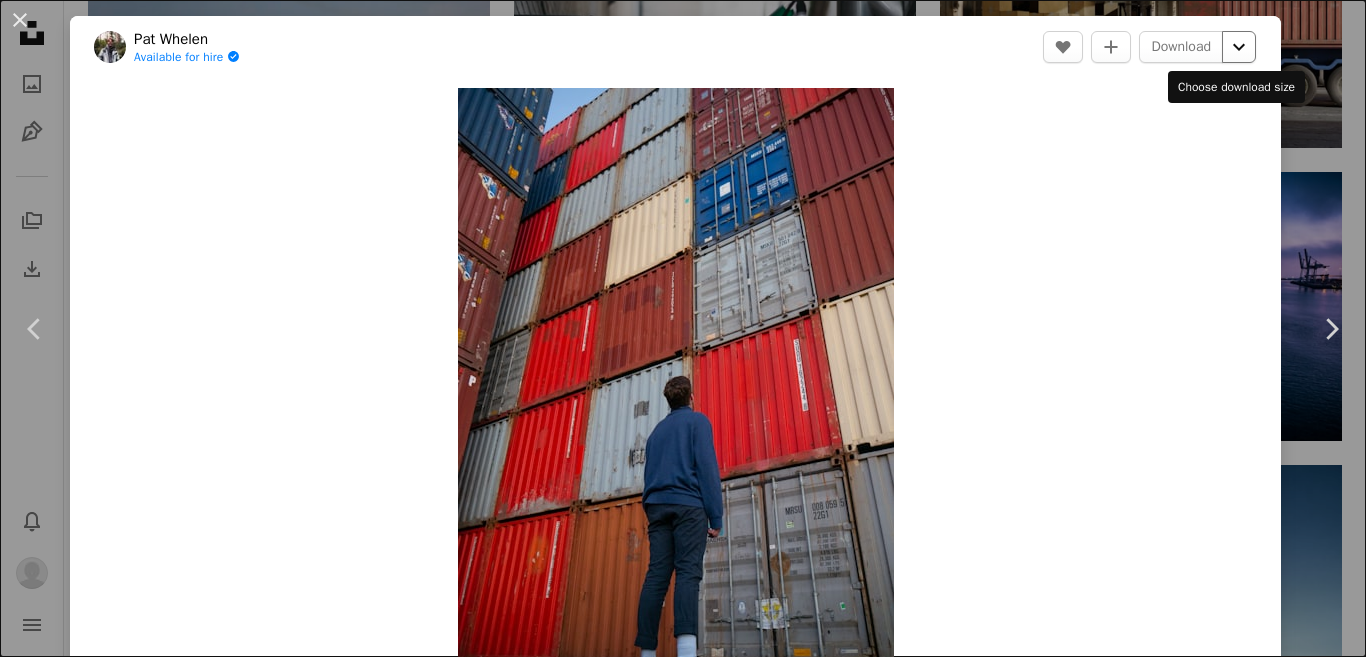 click on "Chevron down" 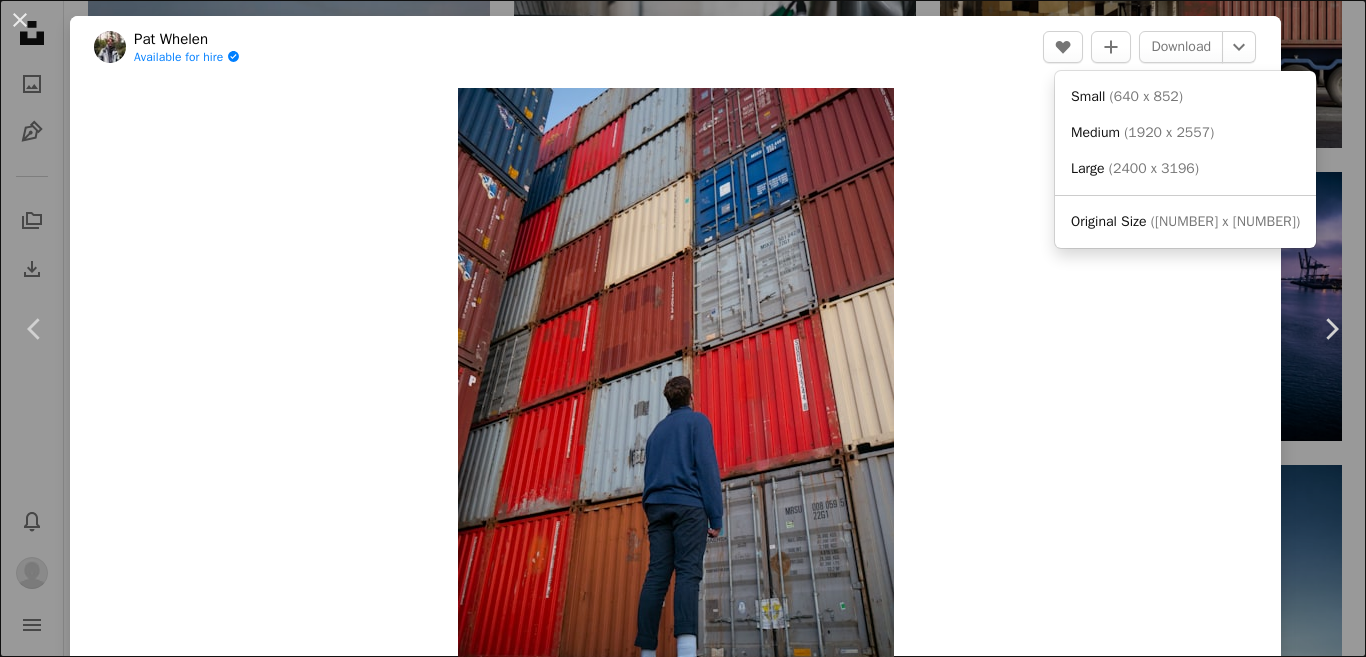 click on "**********" at bounding box center (683, 16662) 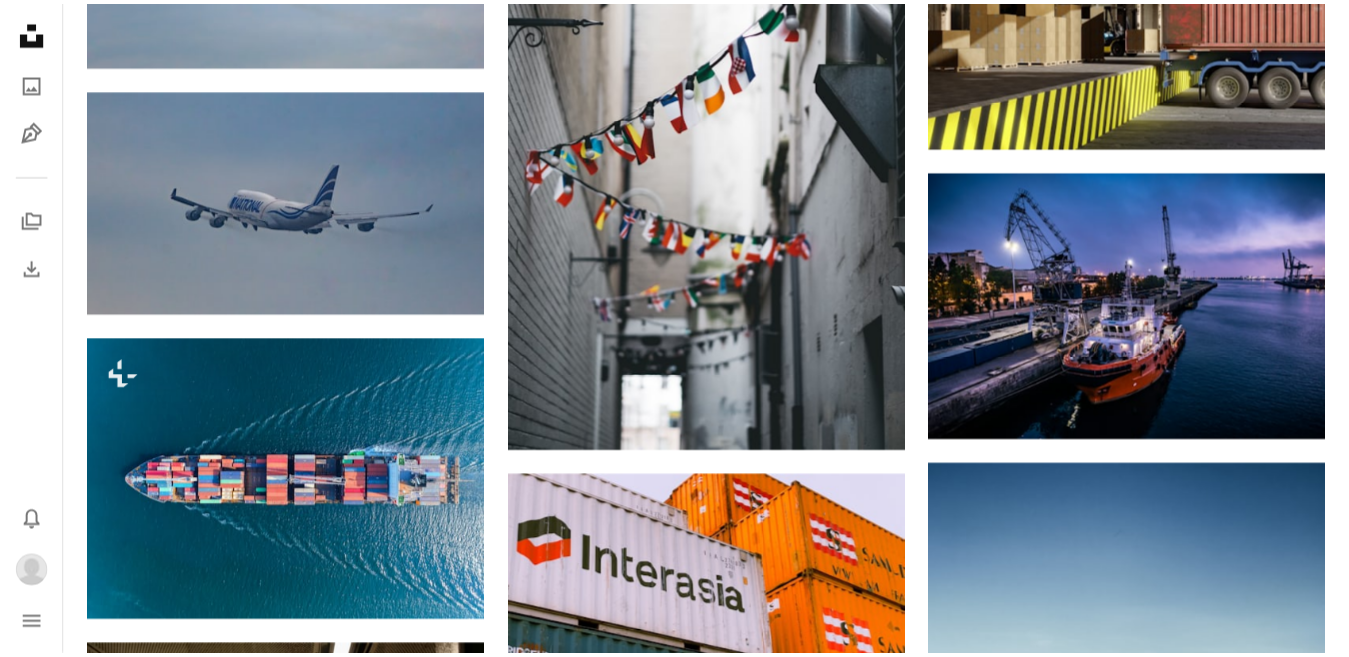 scroll, scrollTop: 3900, scrollLeft: 0, axis: vertical 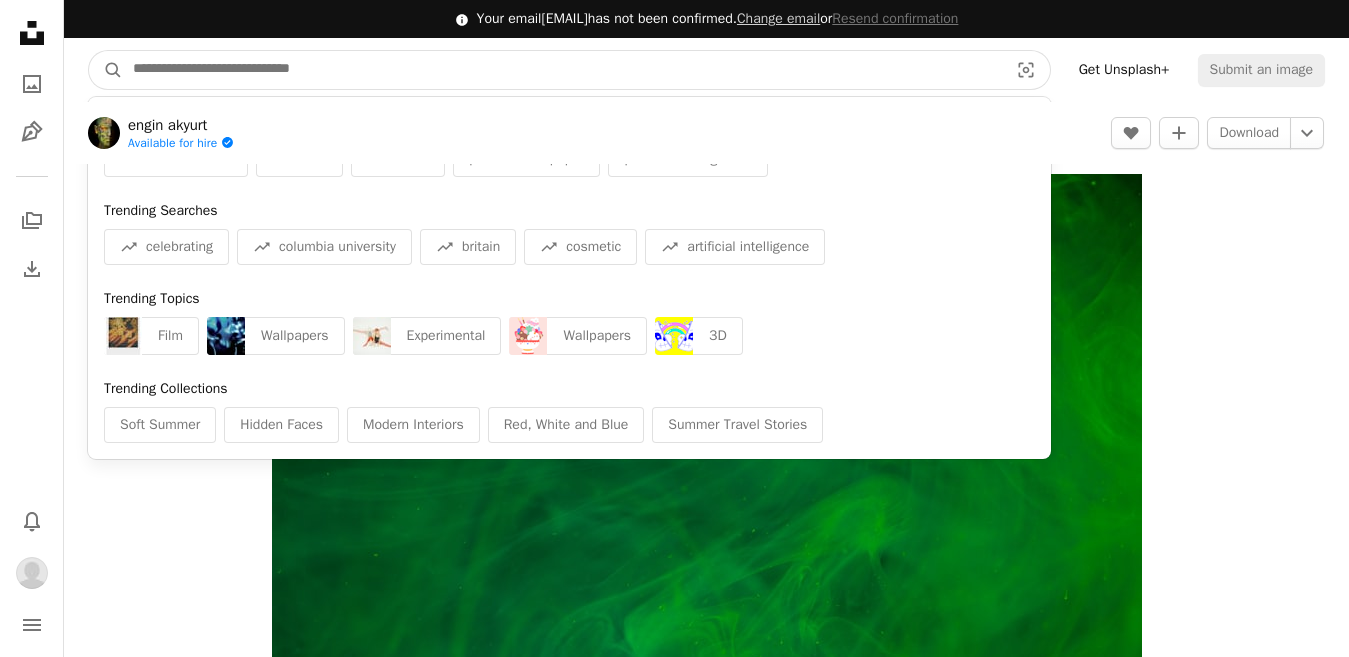 click at bounding box center [562, 70] 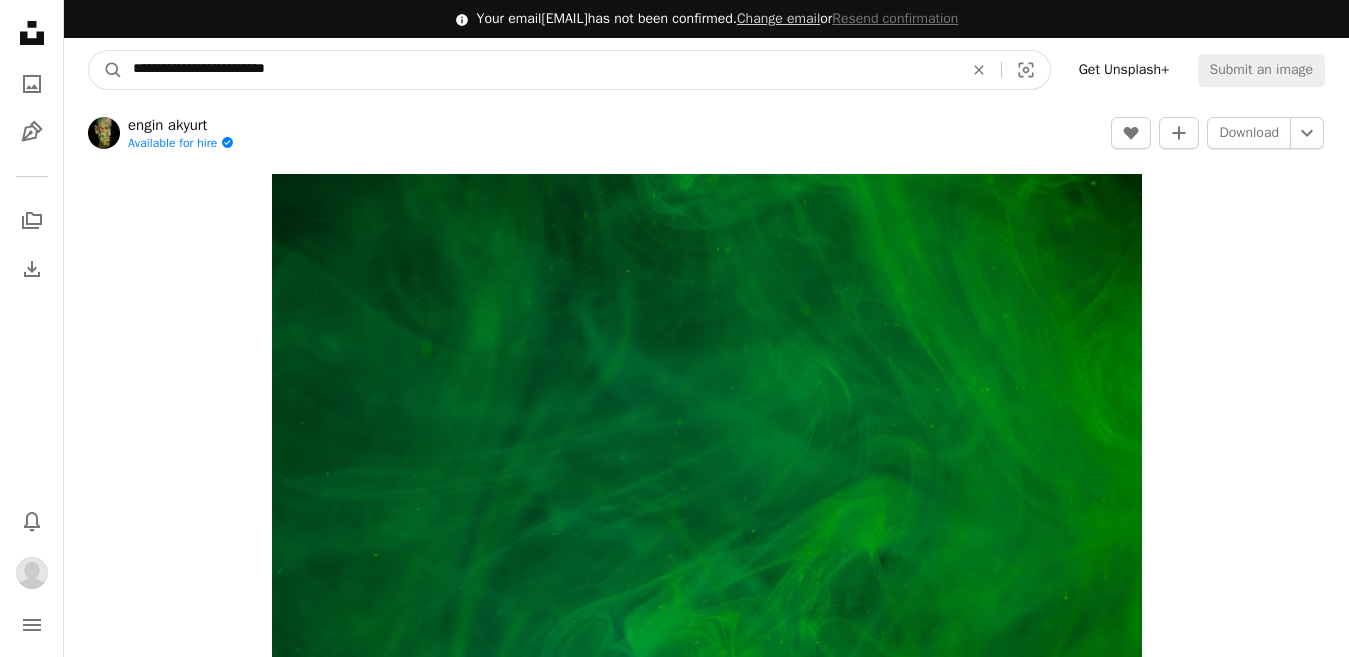 type on "**********" 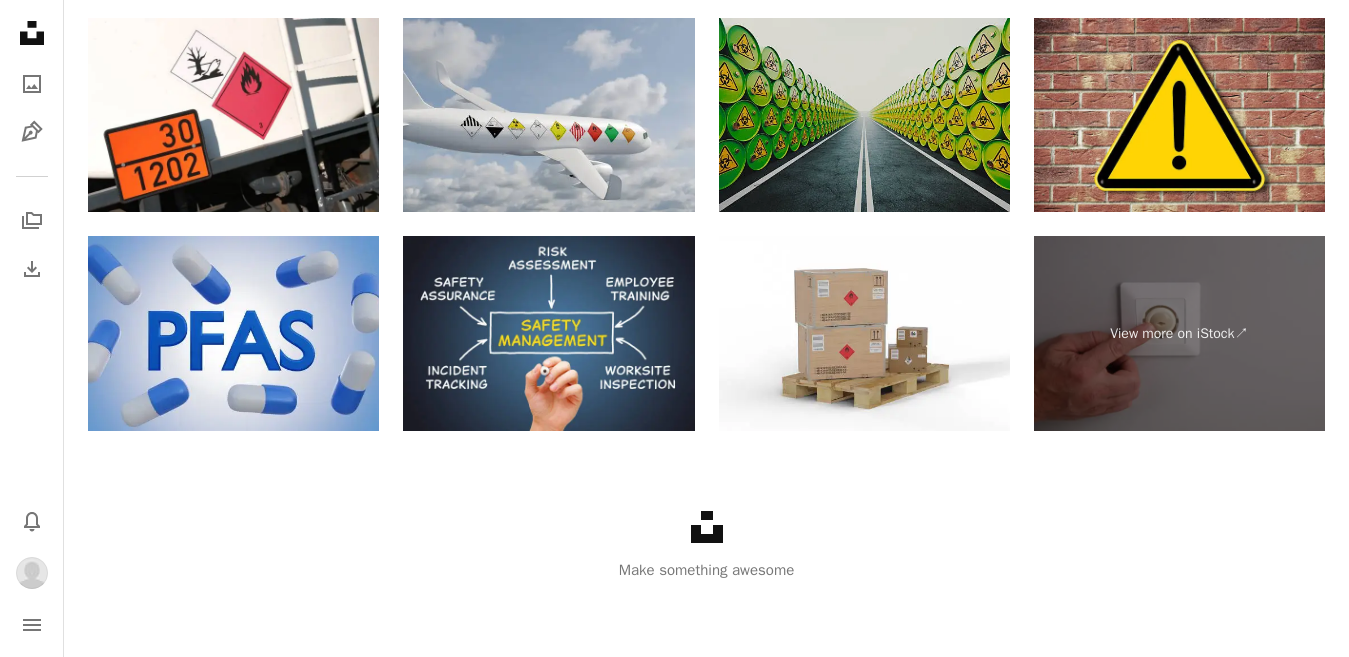 scroll, scrollTop: 4002, scrollLeft: 0, axis: vertical 